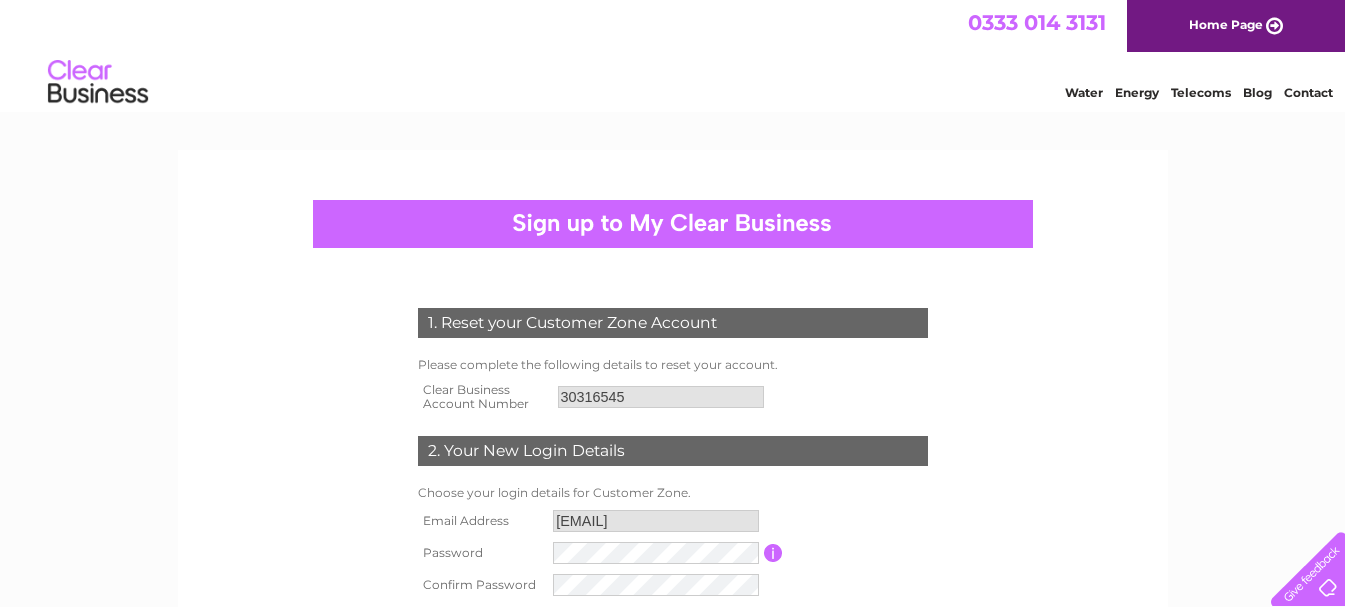 scroll, scrollTop: 531, scrollLeft: 0, axis: vertical 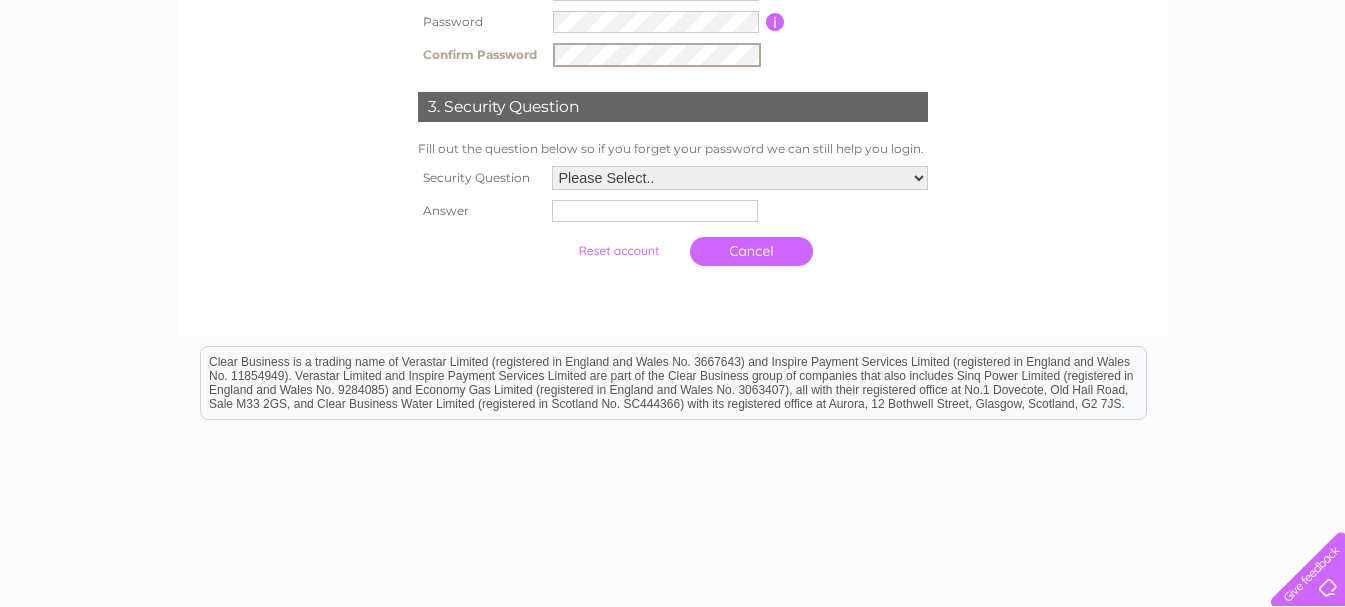 click on "Please Select..
In what town or city was your first job?
In what town or city did you meet your spouse/partner?
In what town or city did your mother and father meet?
What street did you live on as a child?
What was the name of your first pet?
Who was your childhood hero?" at bounding box center (740, 178) 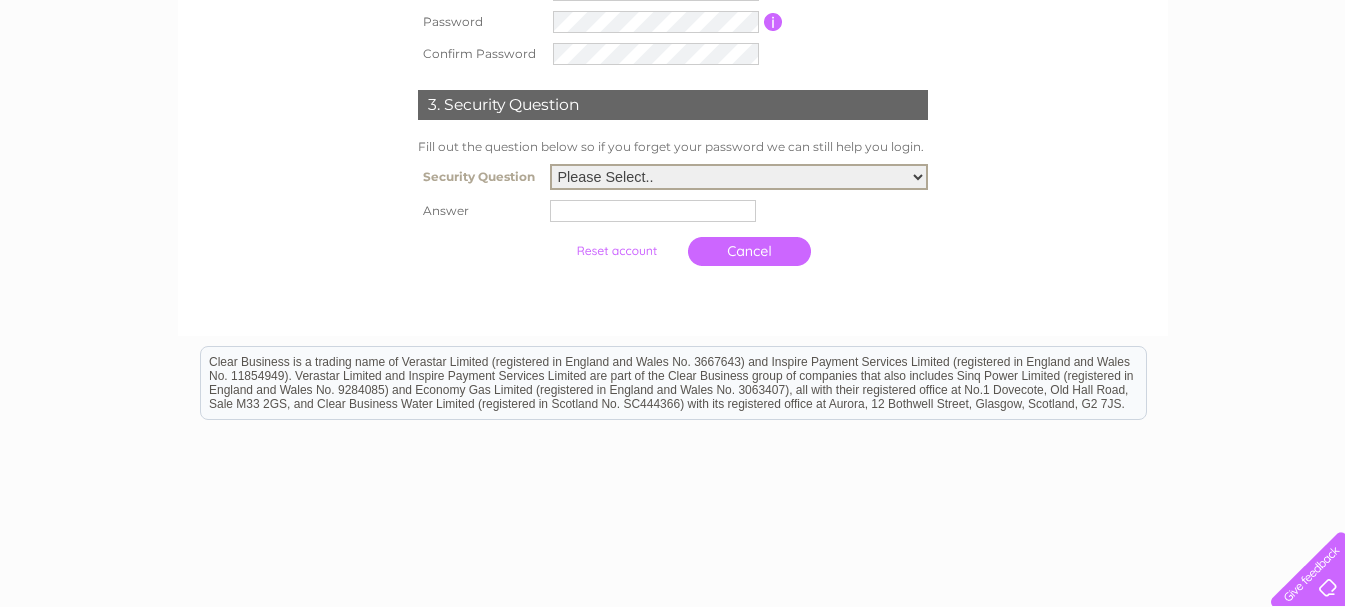 select on "1" 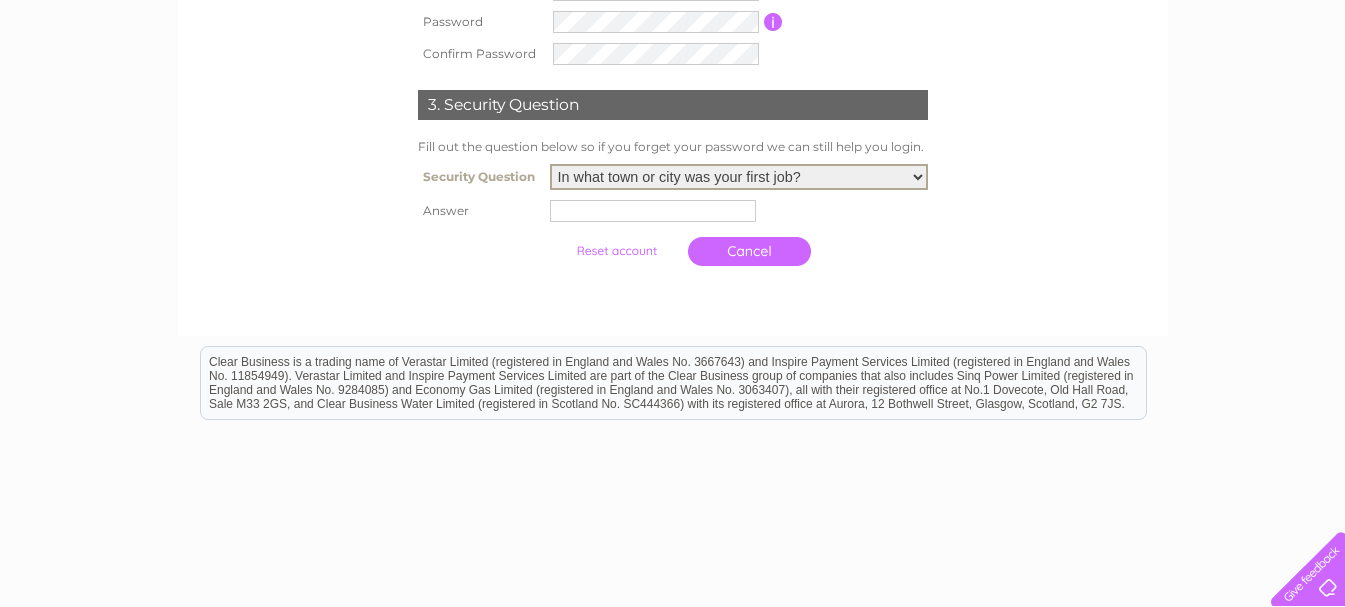 click at bounding box center (653, 211) 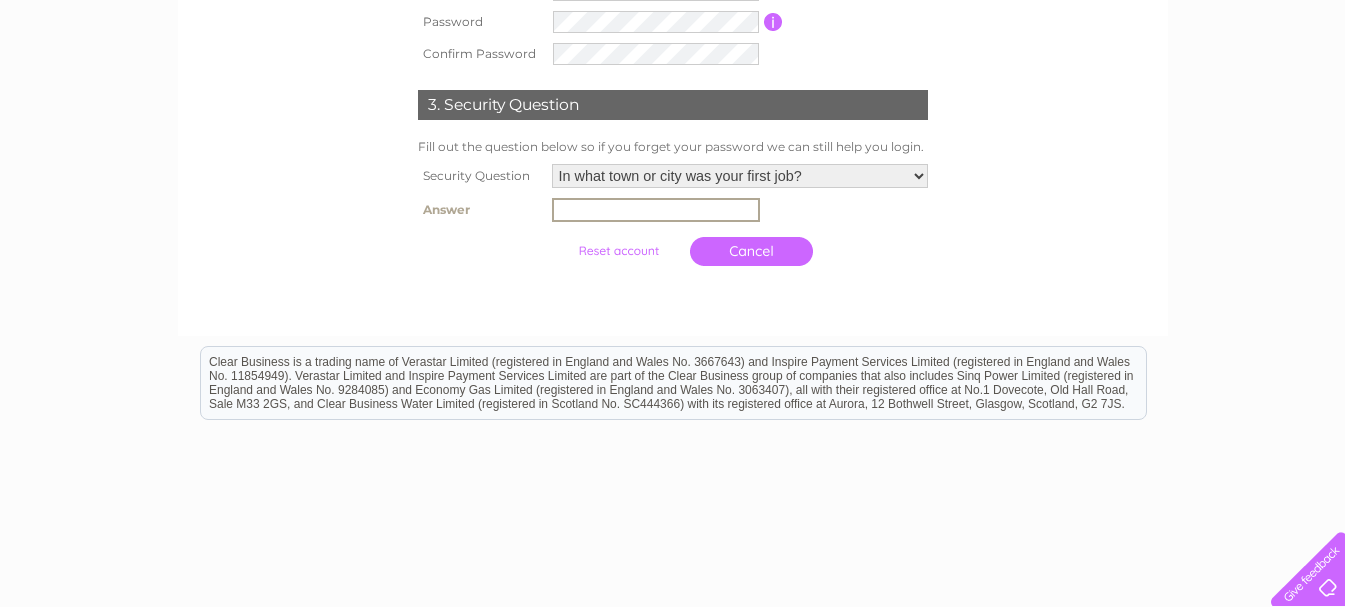 type on "Glasgow" 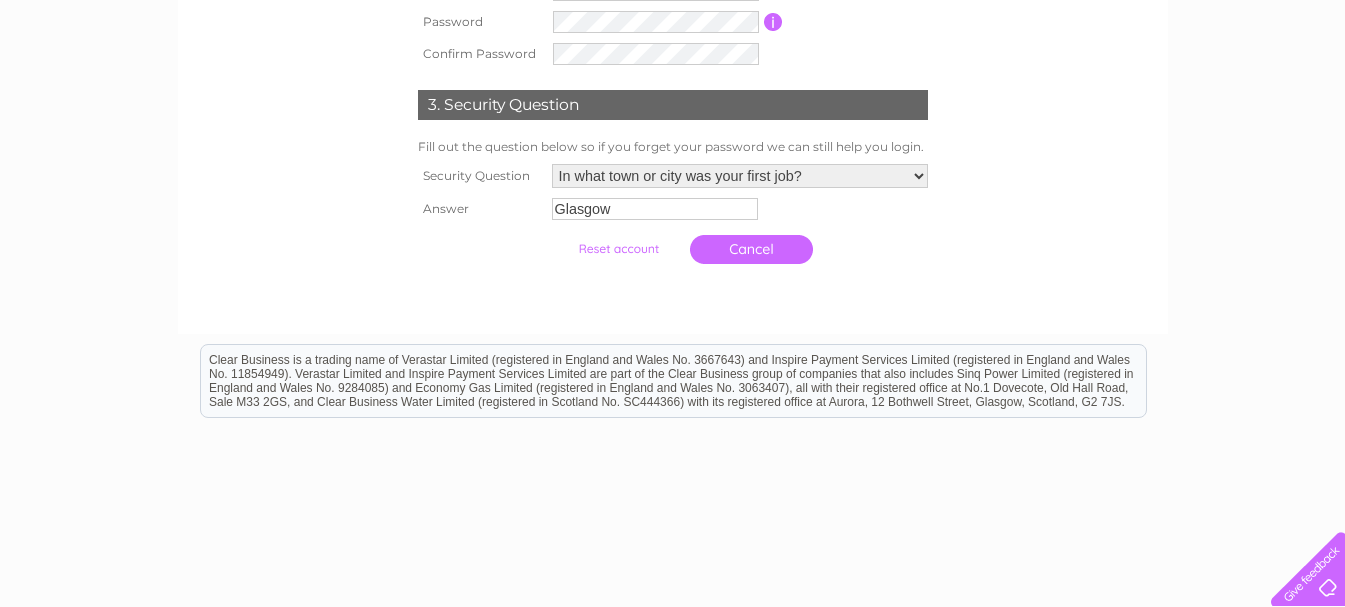 click at bounding box center (618, 249) 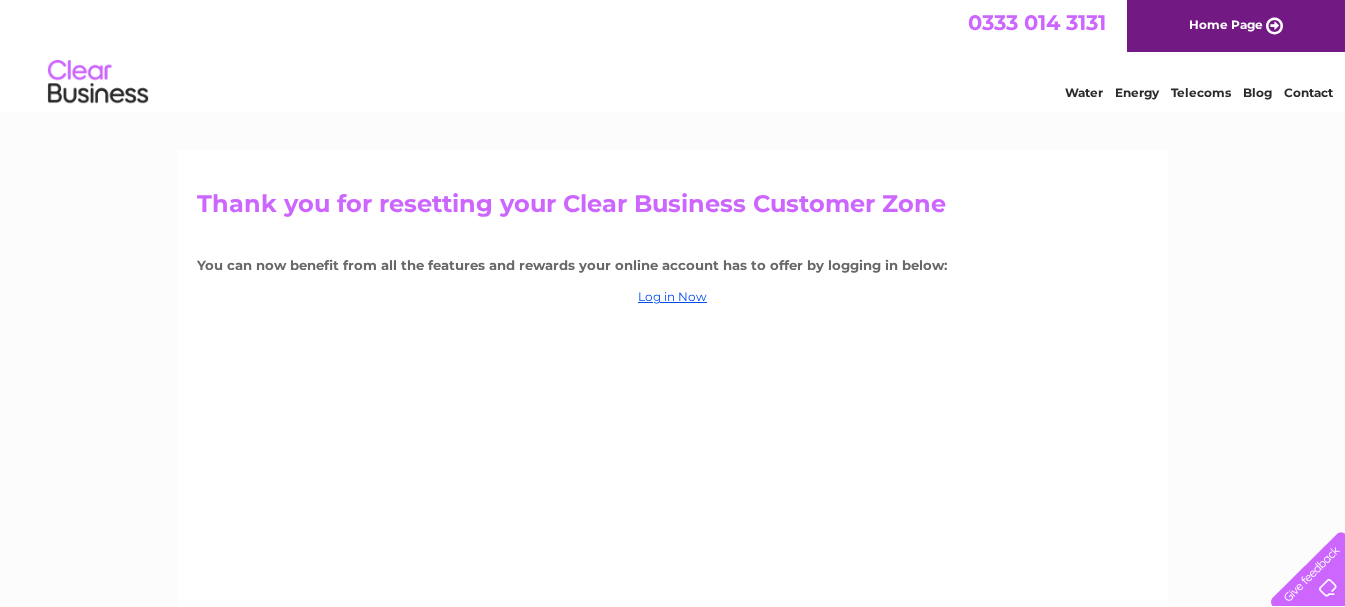 scroll, scrollTop: 0, scrollLeft: 0, axis: both 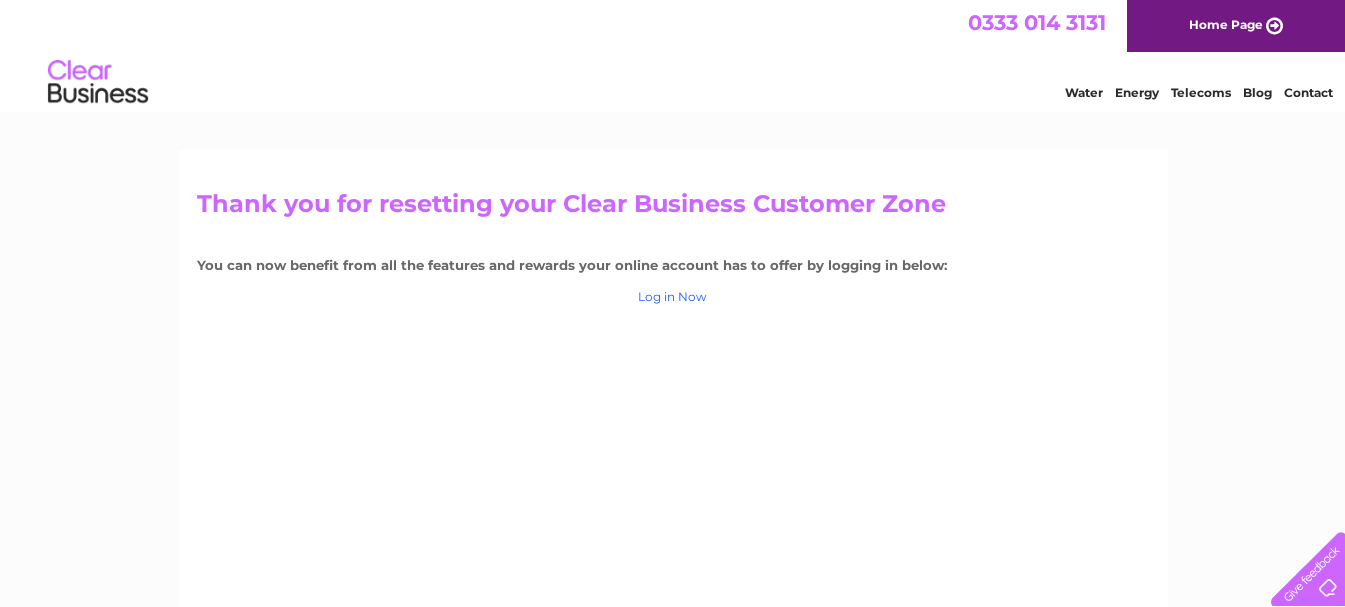 click on "Log in Now" at bounding box center (672, 296) 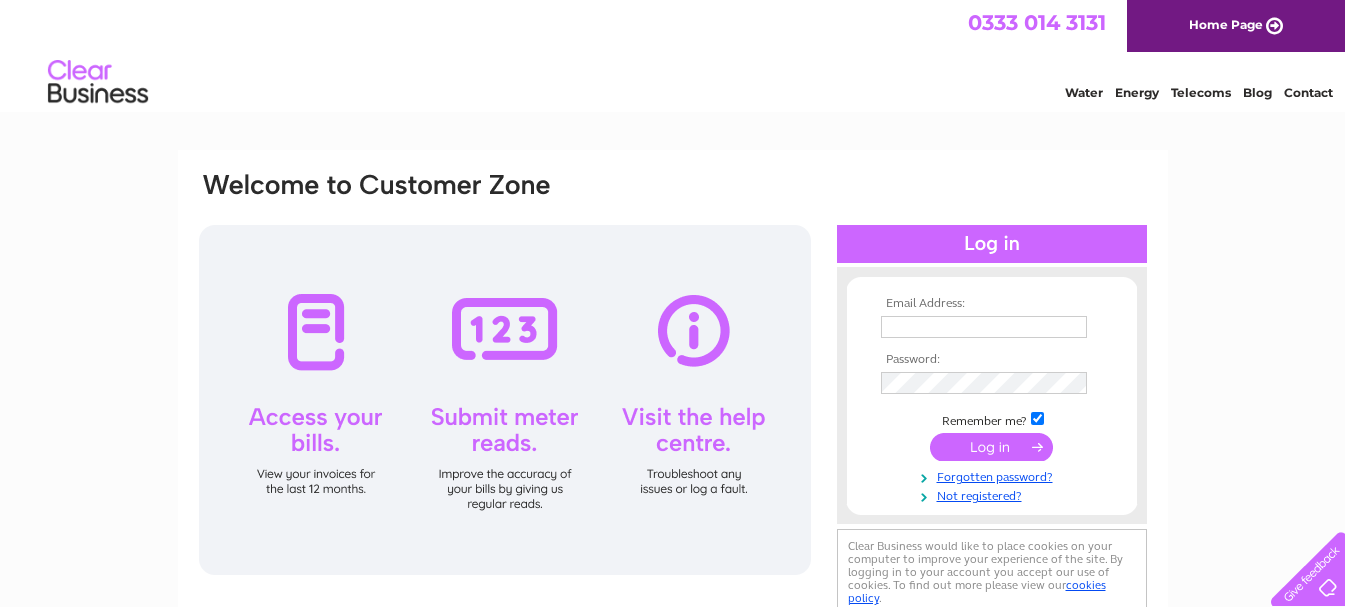 scroll, scrollTop: 0, scrollLeft: 0, axis: both 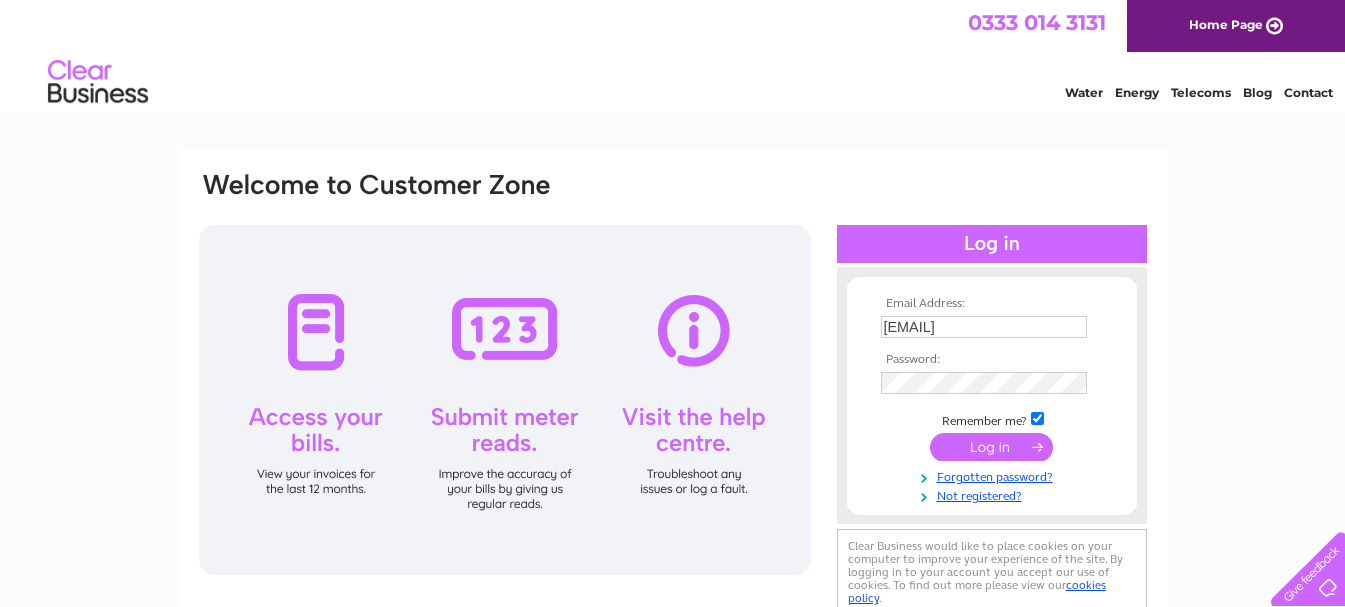 click at bounding box center (991, 447) 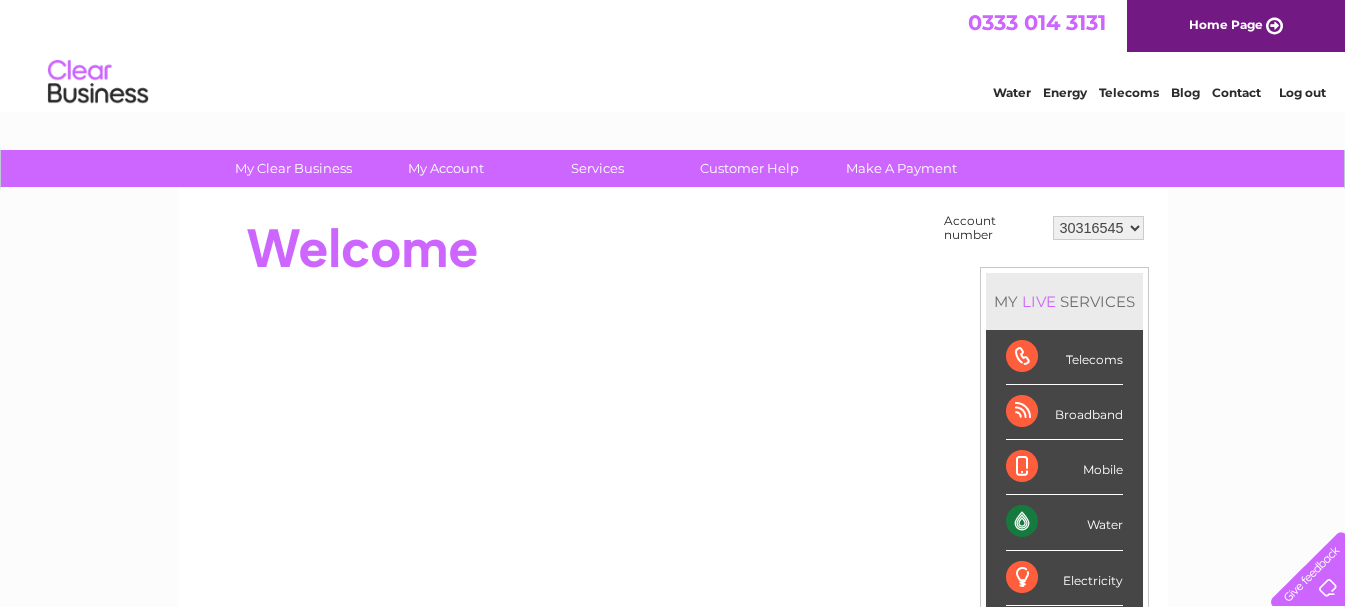 scroll, scrollTop: 0, scrollLeft: 0, axis: both 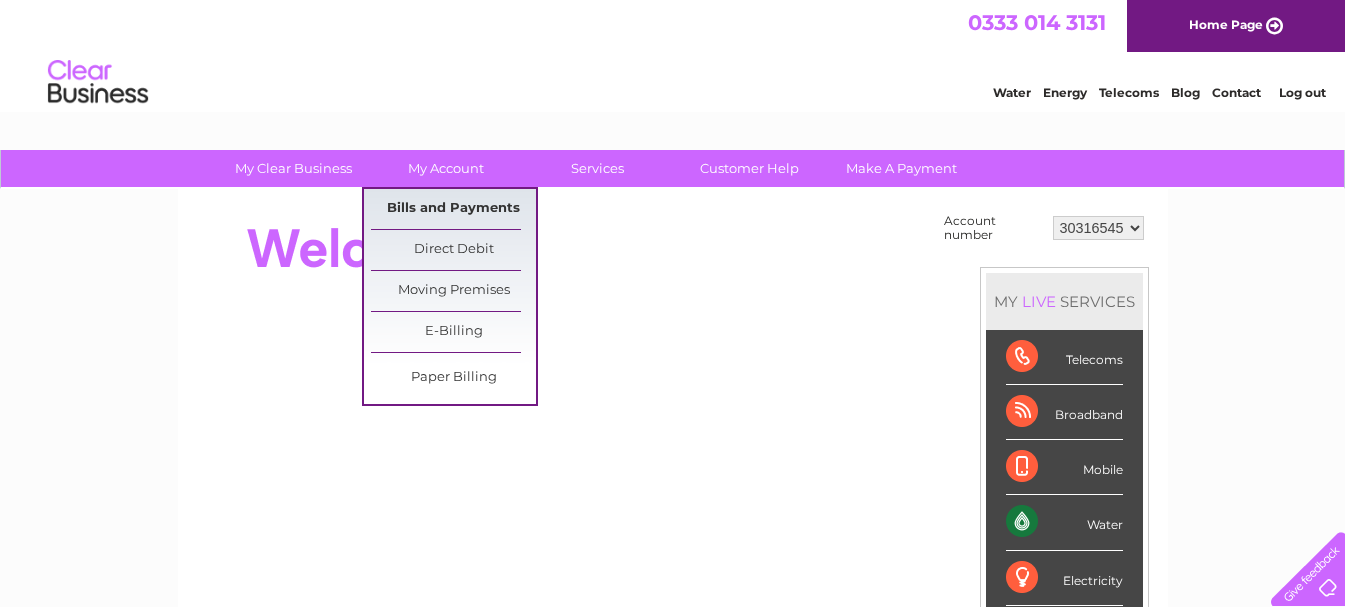 click on "Bills and Payments" at bounding box center [453, 209] 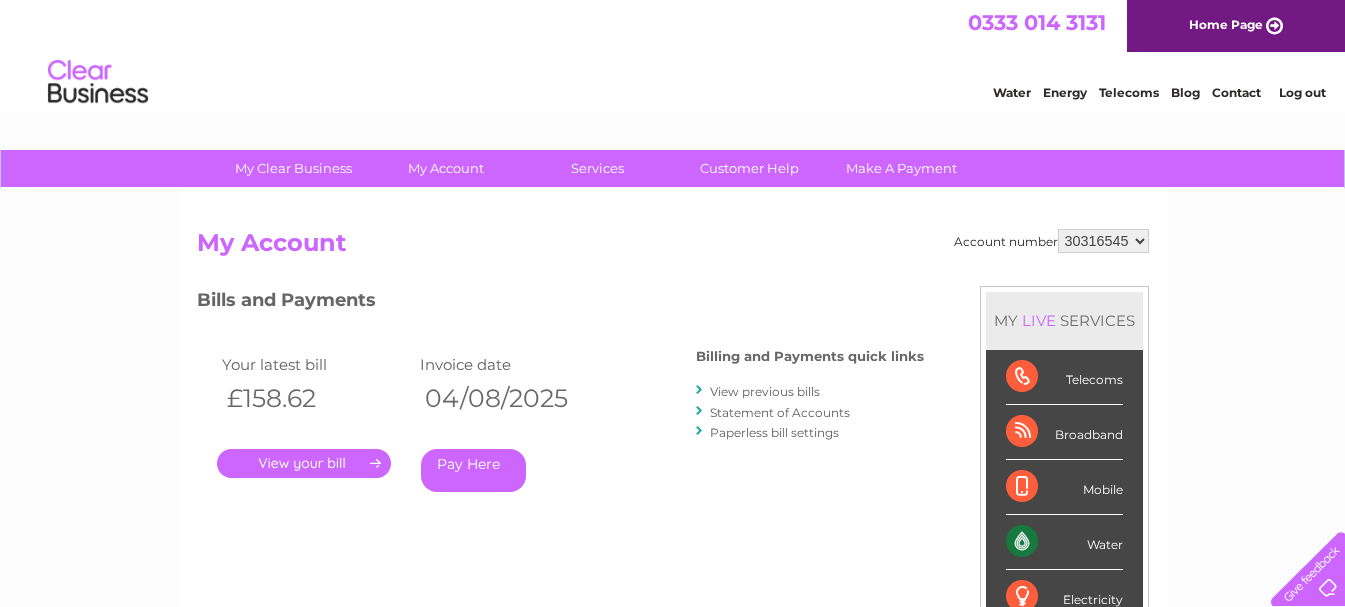 scroll, scrollTop: 0, scrollLeft: 0, axis: both 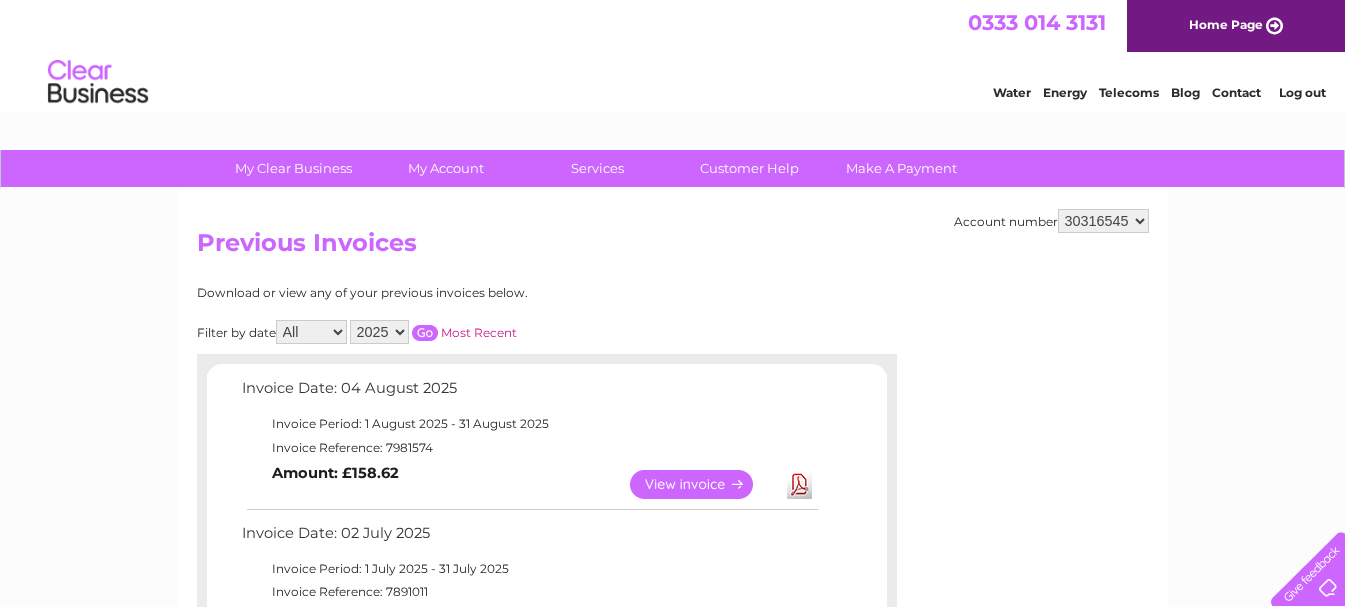 click on "View" at bounding box center (703, 484) 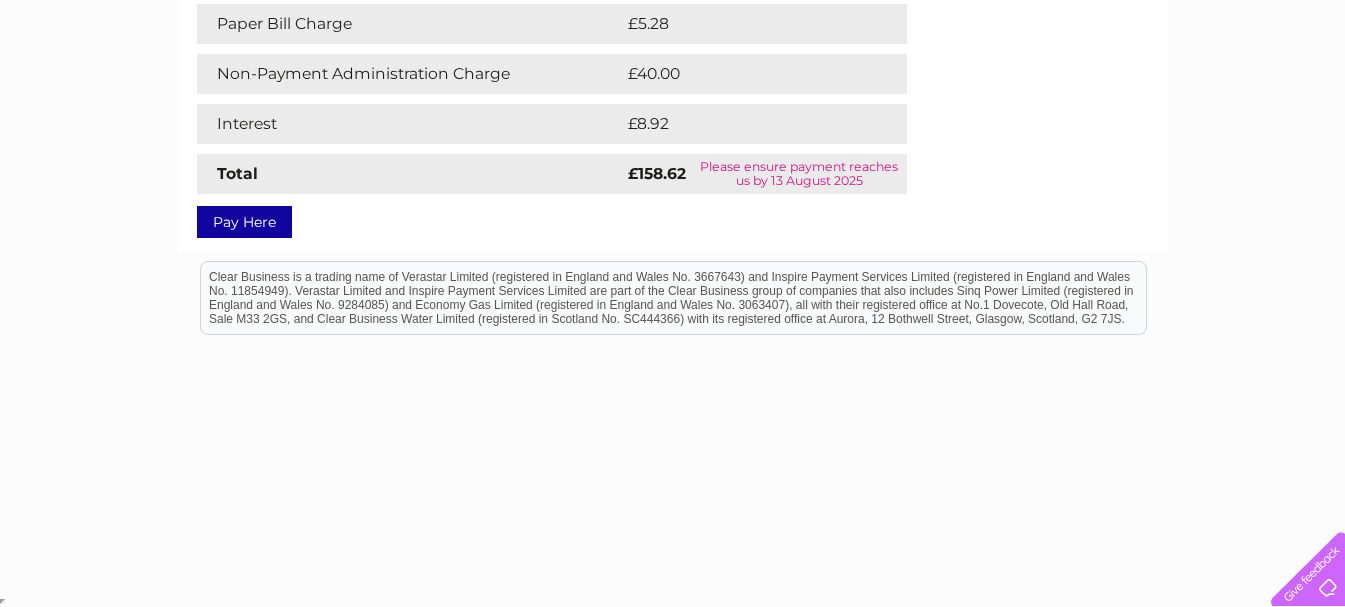 scroll, scrollTop: 0, scrollLeft: 0, axis: both 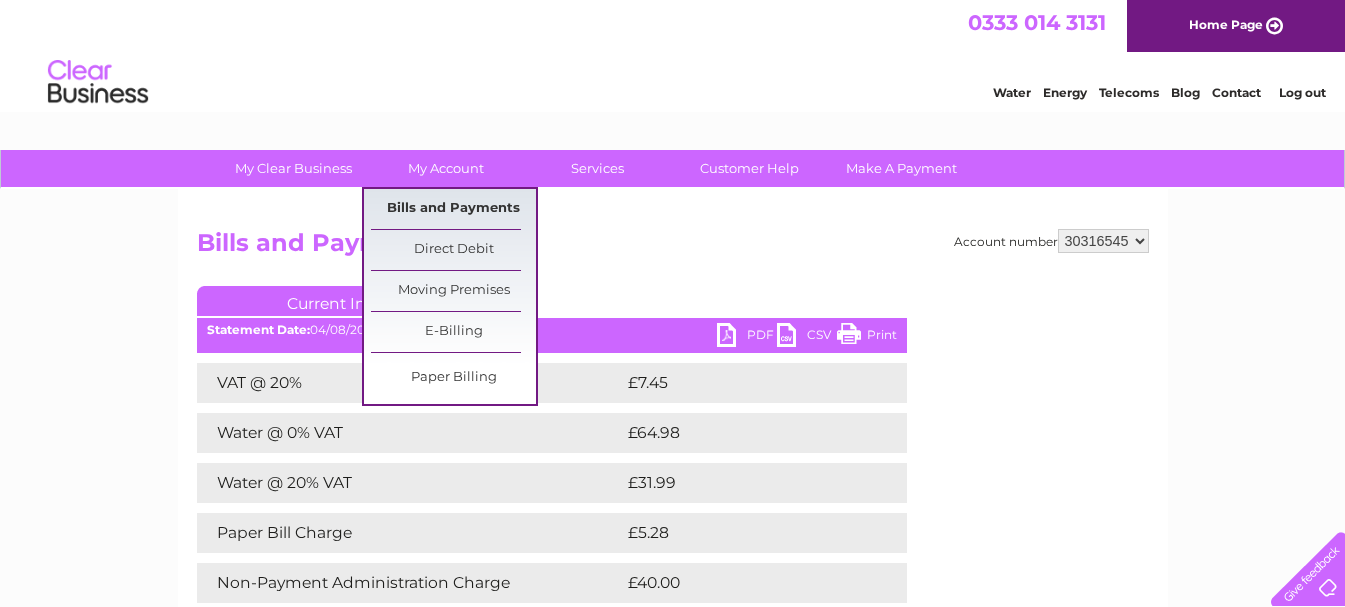 click on "Bills and Payments" at bounding box center (453, 209) 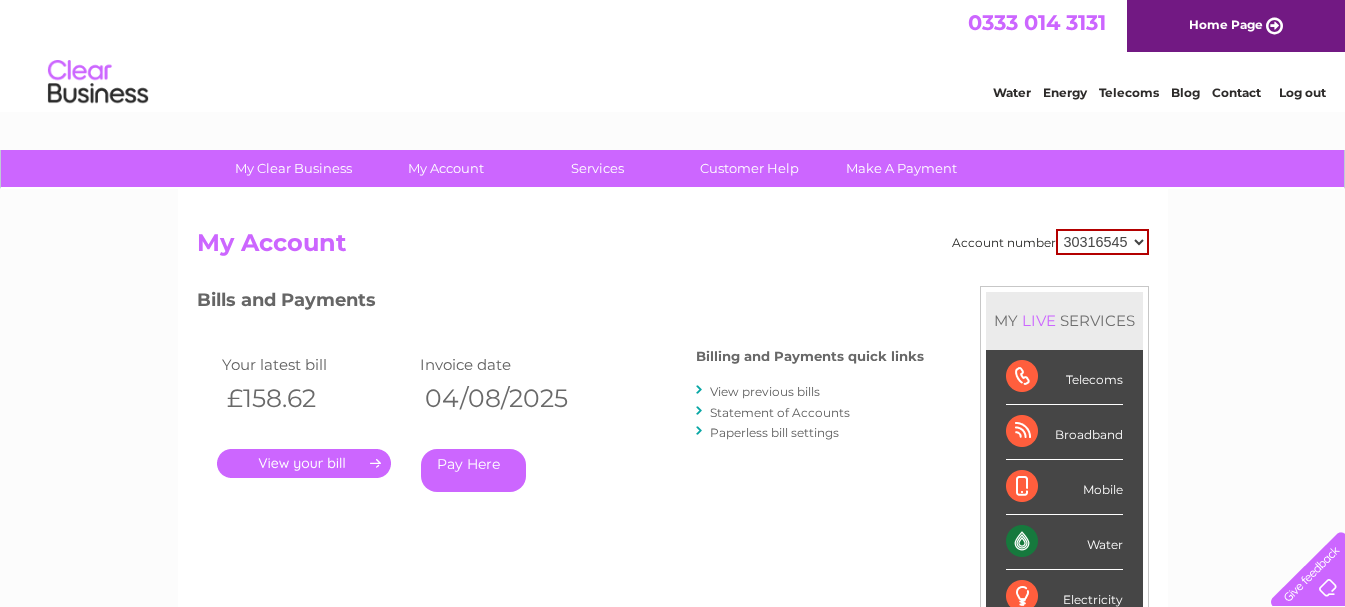 scroll, scrollTop: 0, scrollLeft: 0, axis: both 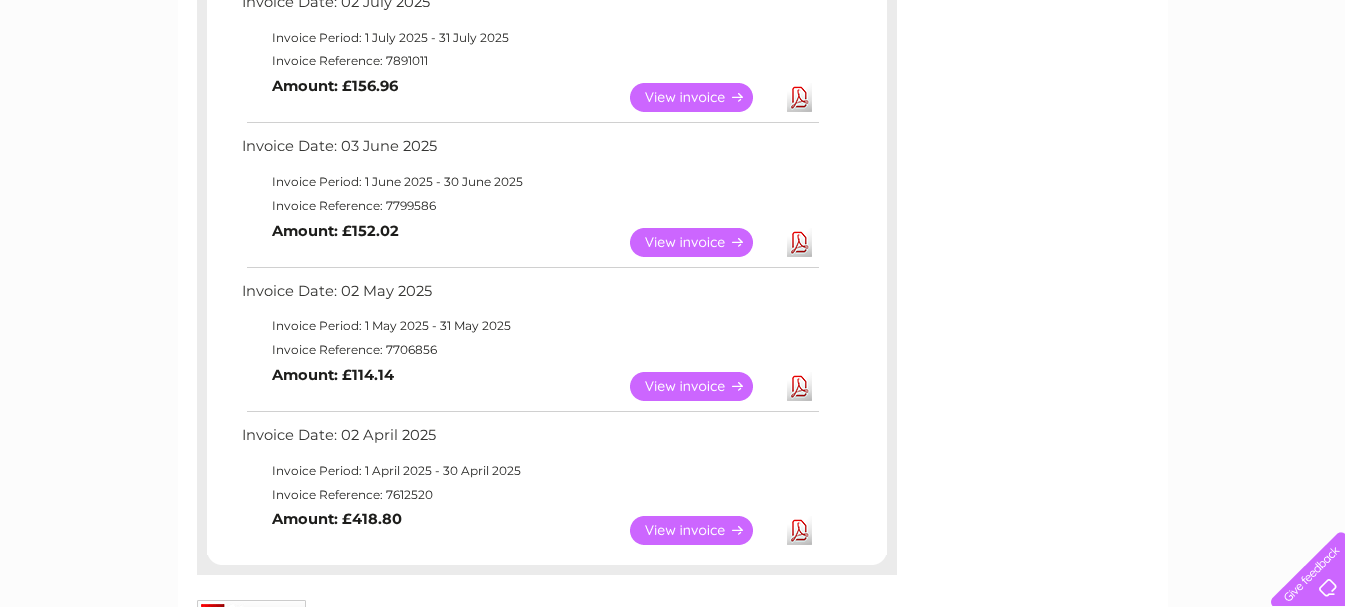 click on "View" at bounding box center [703, 97] 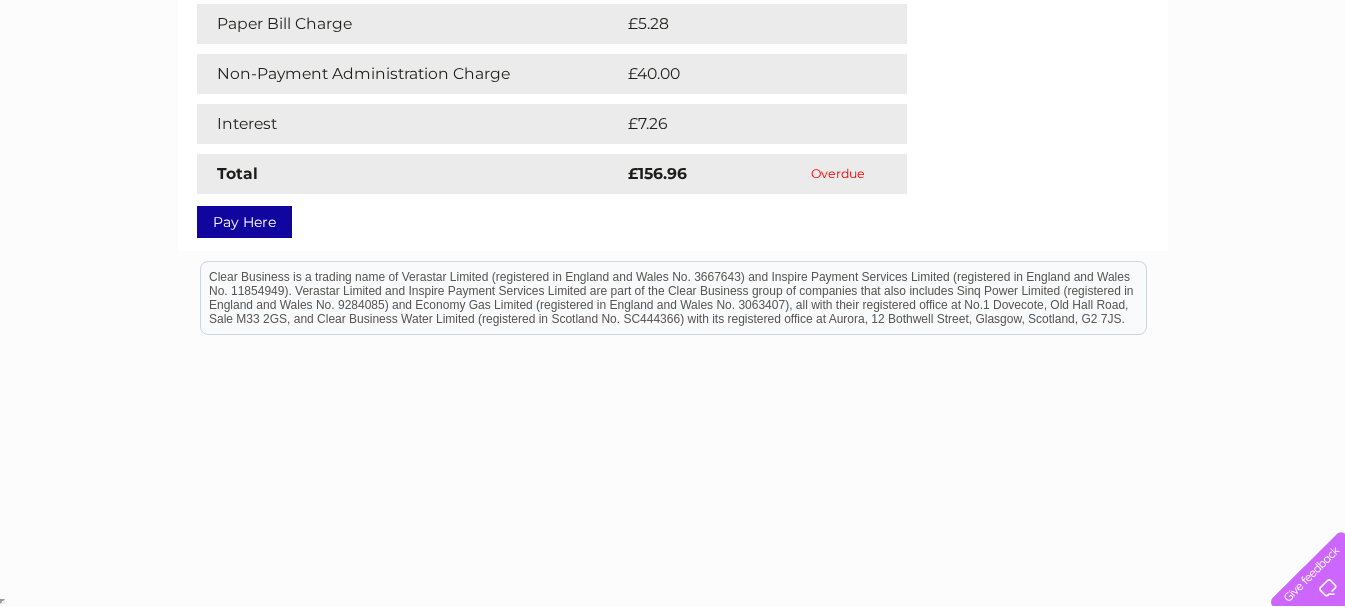 scroll, scrollTop: 0, scrollLeft: 0, axis: both 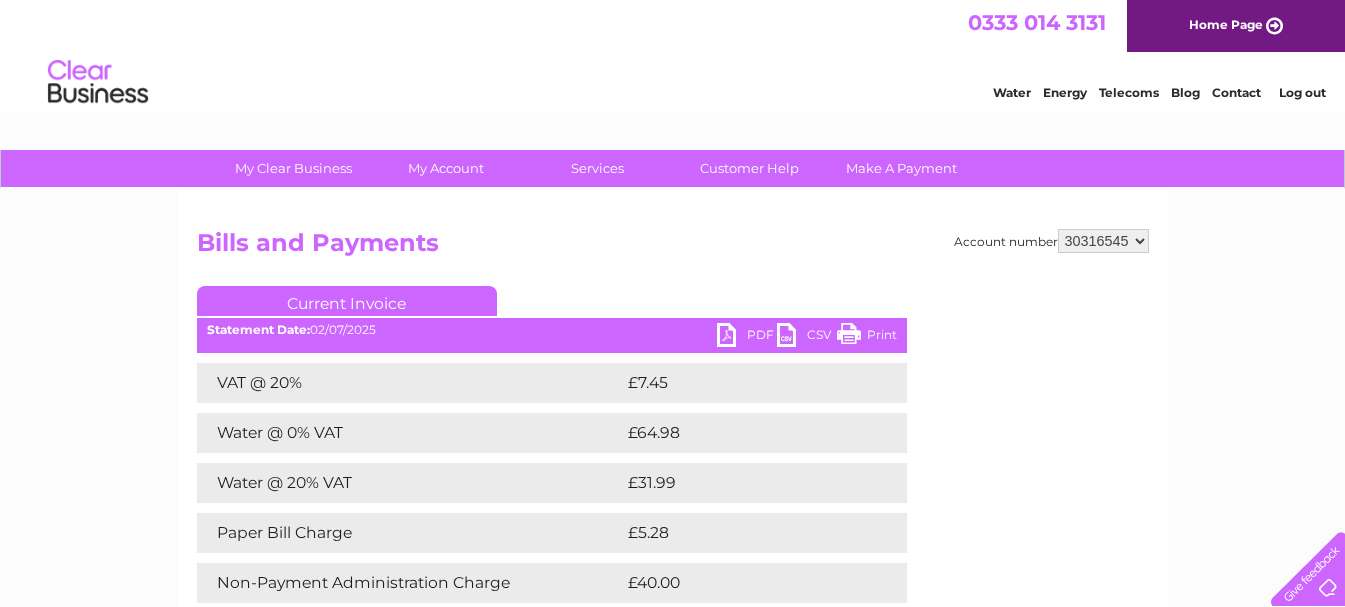 click on "PDF" at bounding box center (747, 337) 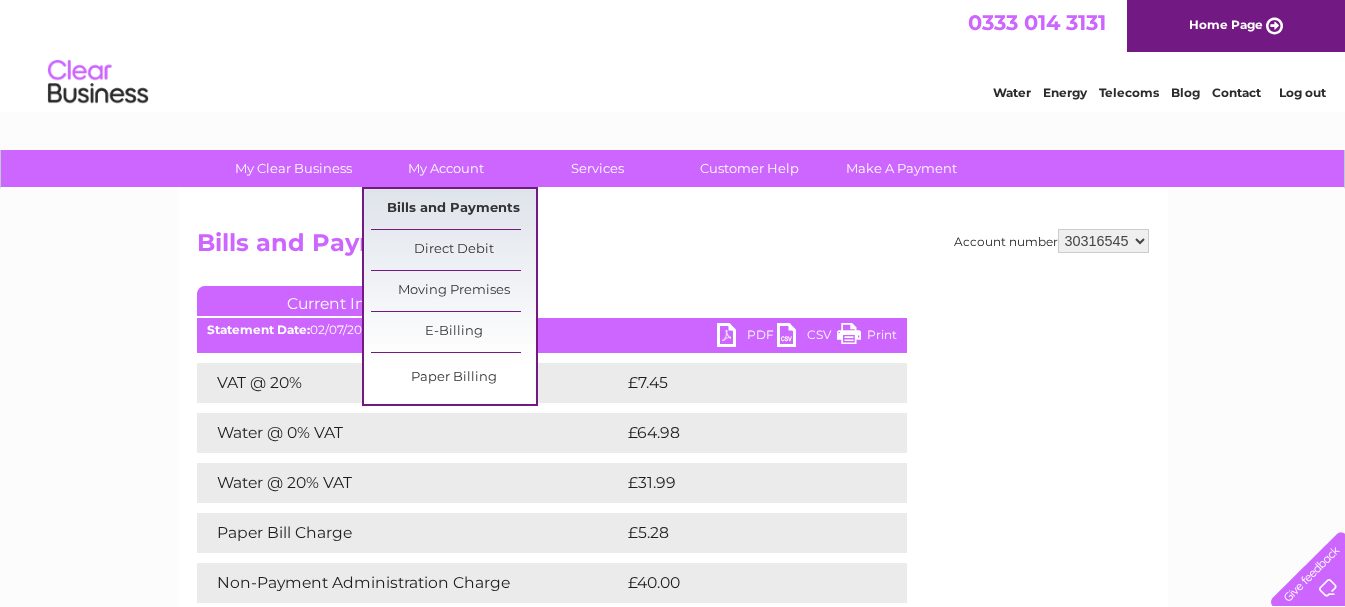 click on "Bills and Payments" at bounding box center [453, 209] 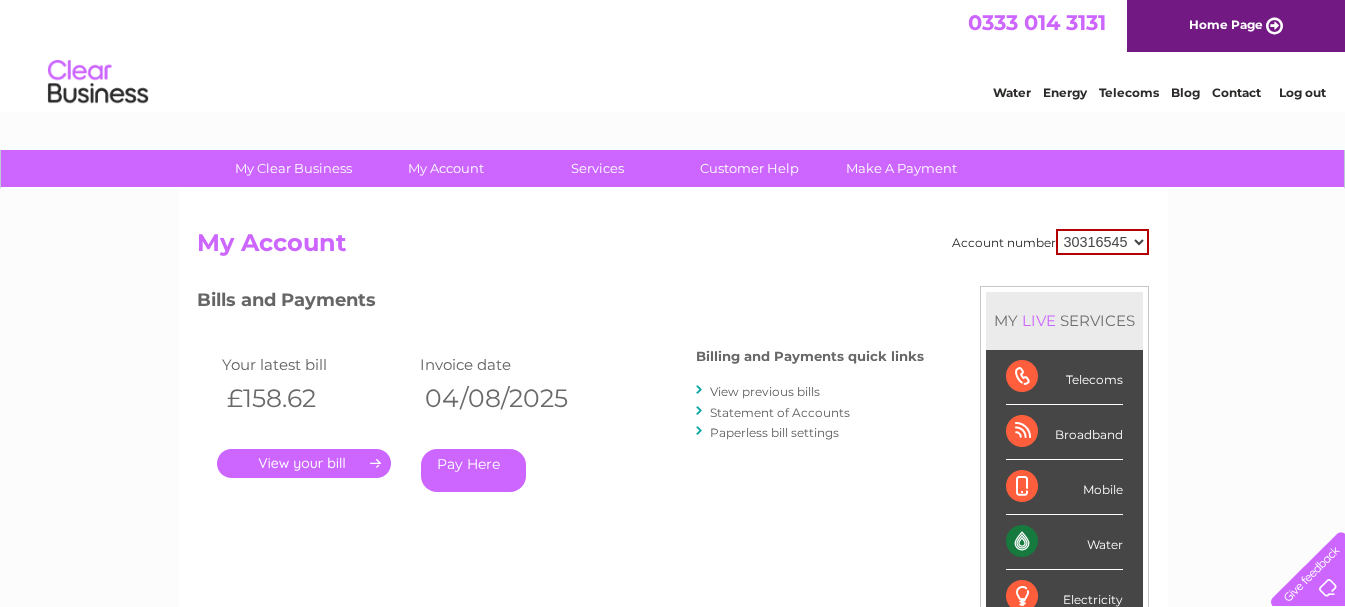 scroll, scrollTop: 0, scrollLeft: 0, axis: both 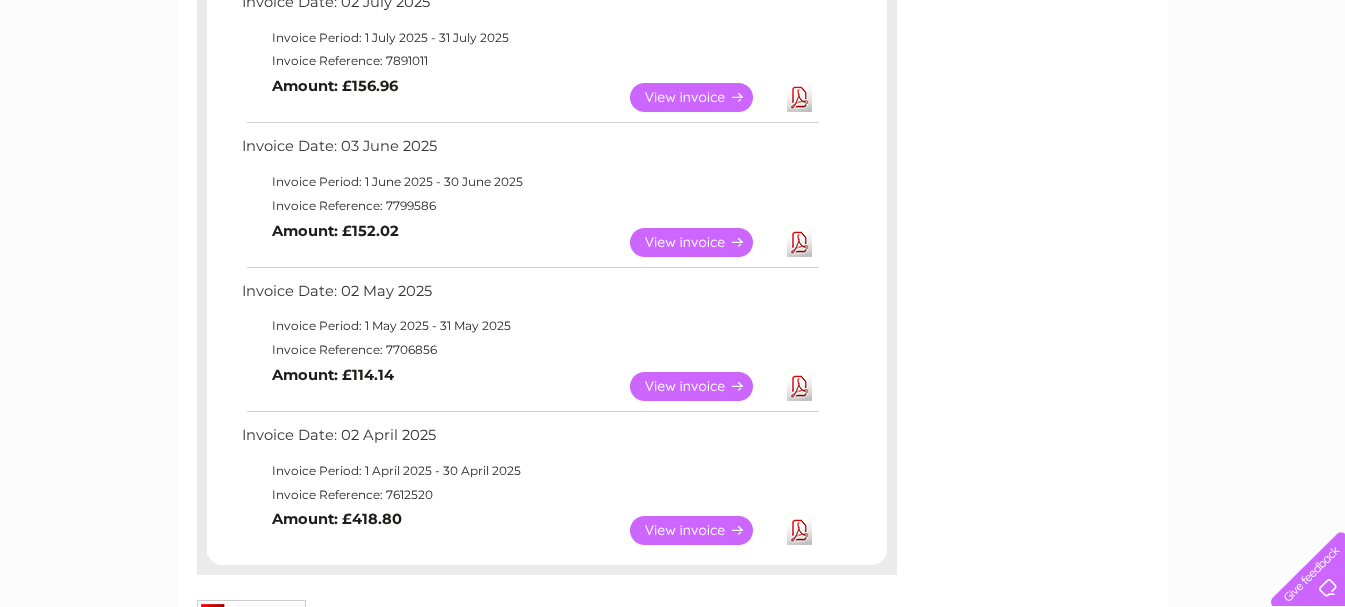 click on "View" at bounding box center [703, 386] 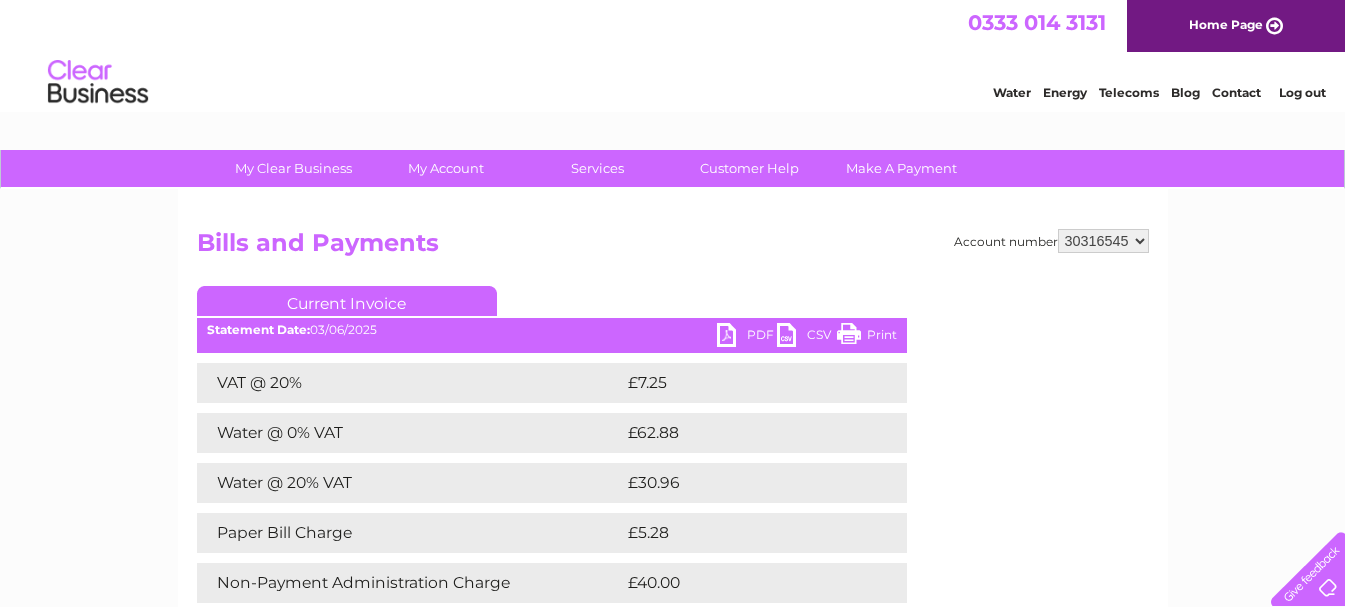 scroll, scrollTop: 0, scrollLeft: 0, axis: both 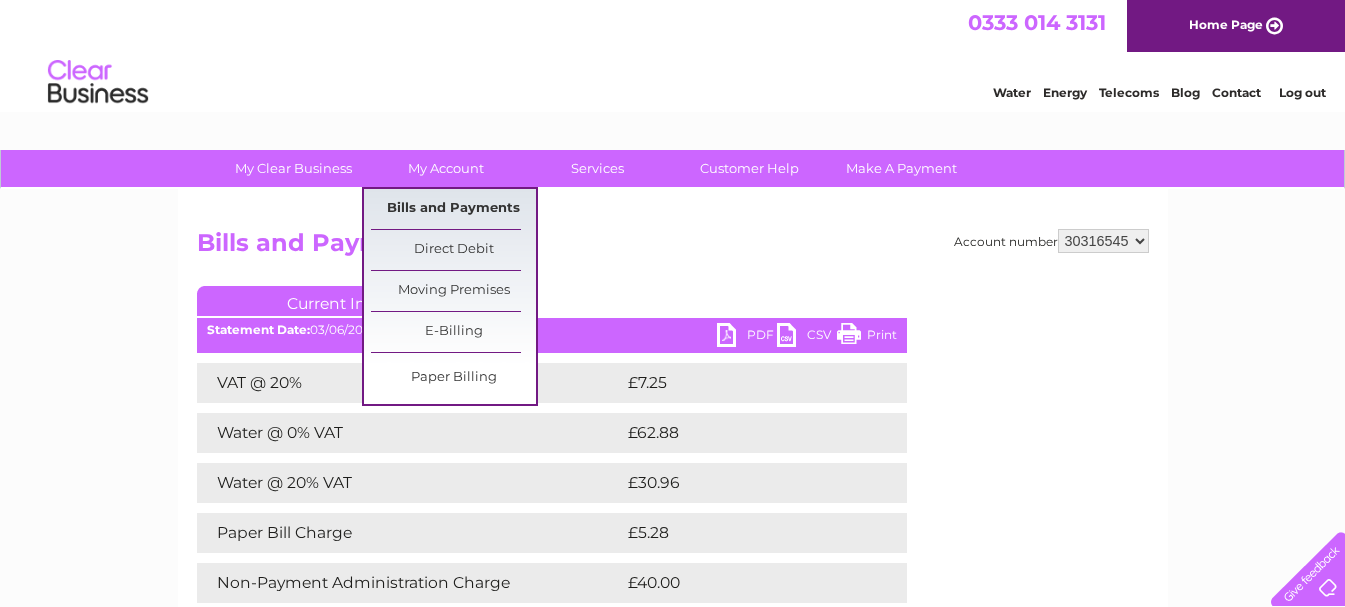 click on "Bills and Payments" at bounding box center (453, 209) 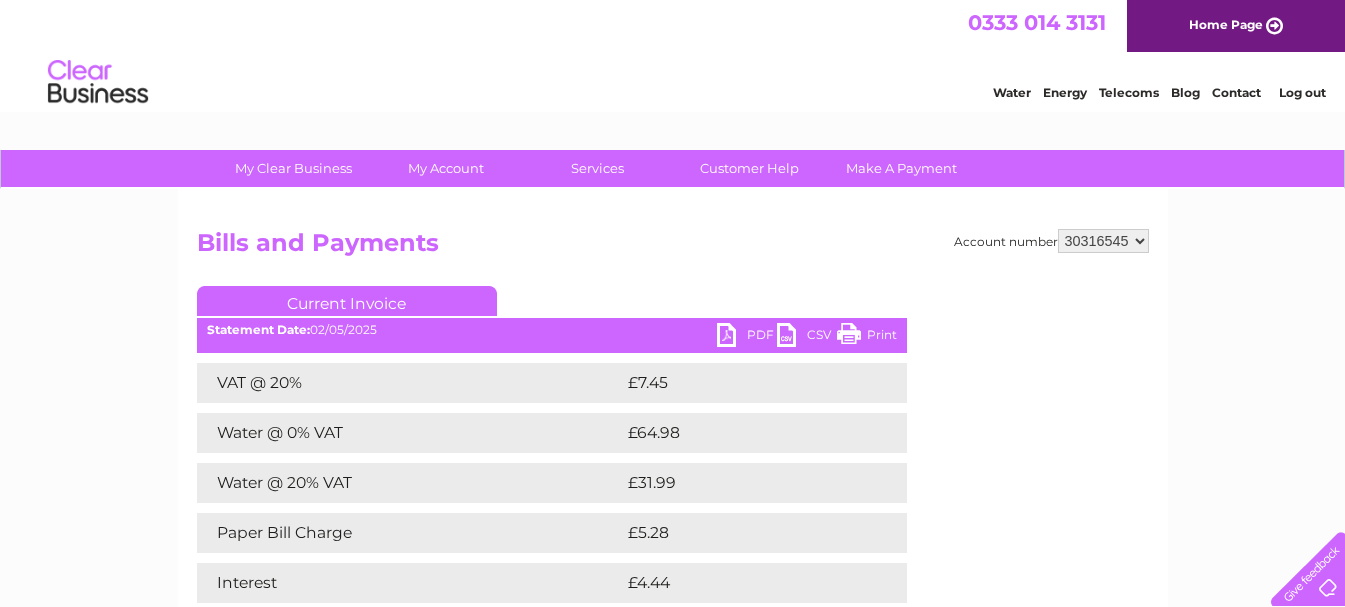 scroll, scrollTop: 0, scrollLeft: 0, axis: both 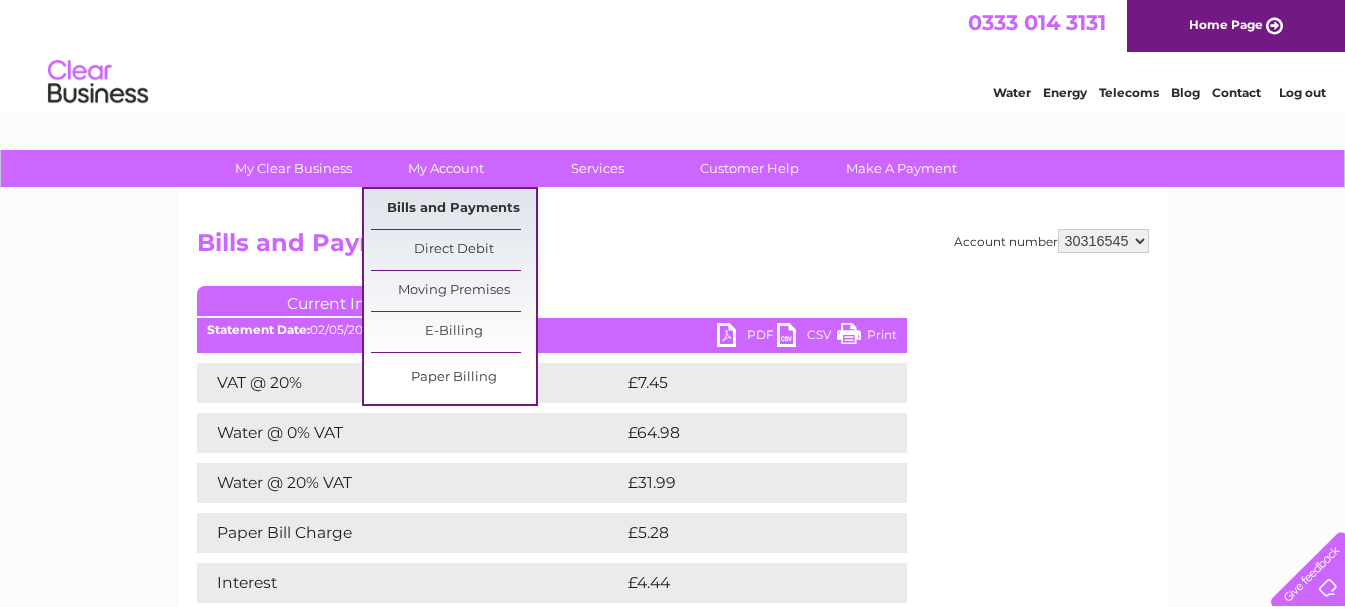 click on "Bills and Payments" at bounding box center (453, 209) 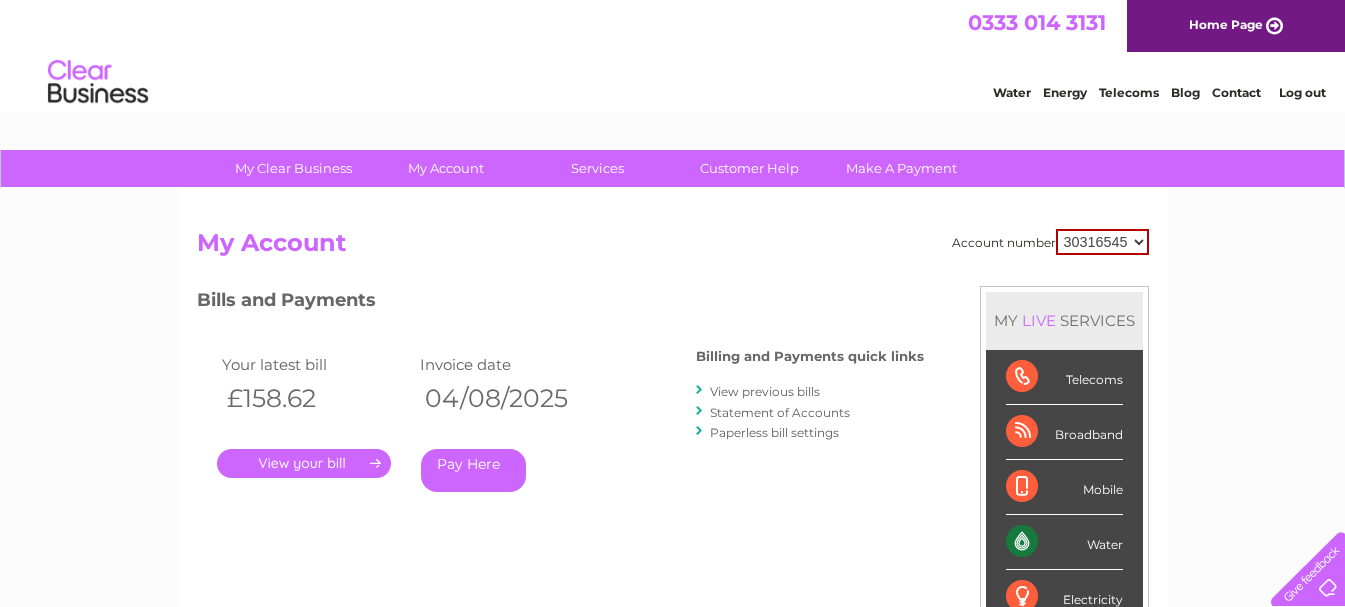 scroll, scrollTop: 0, scrollLeft: 0, axis: both 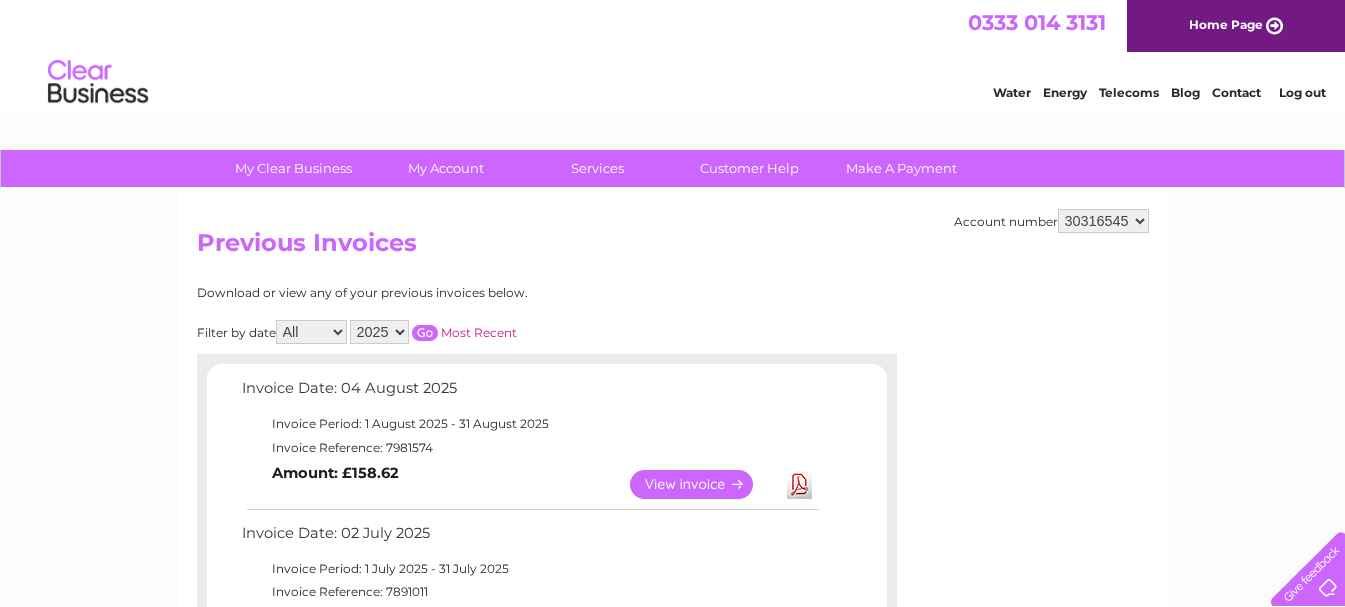 click on "2025" at bounding box center [379, 332] 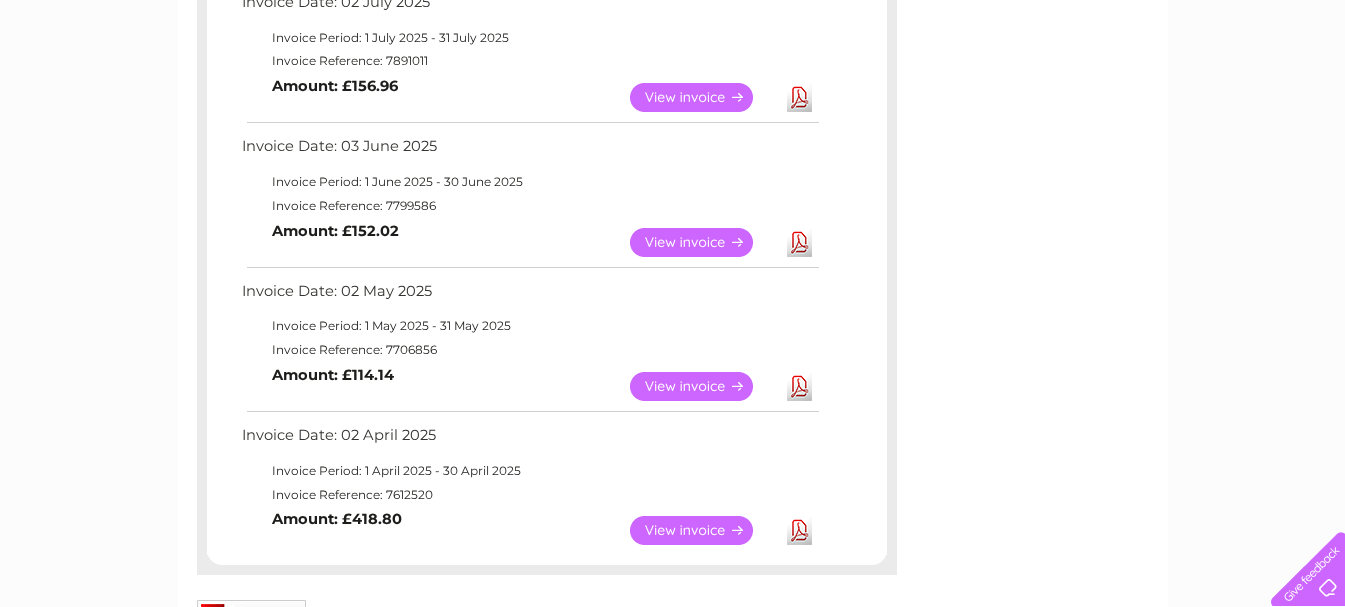 scroll, scrollTop: 940, scrollLeft: 0, axis: vertical 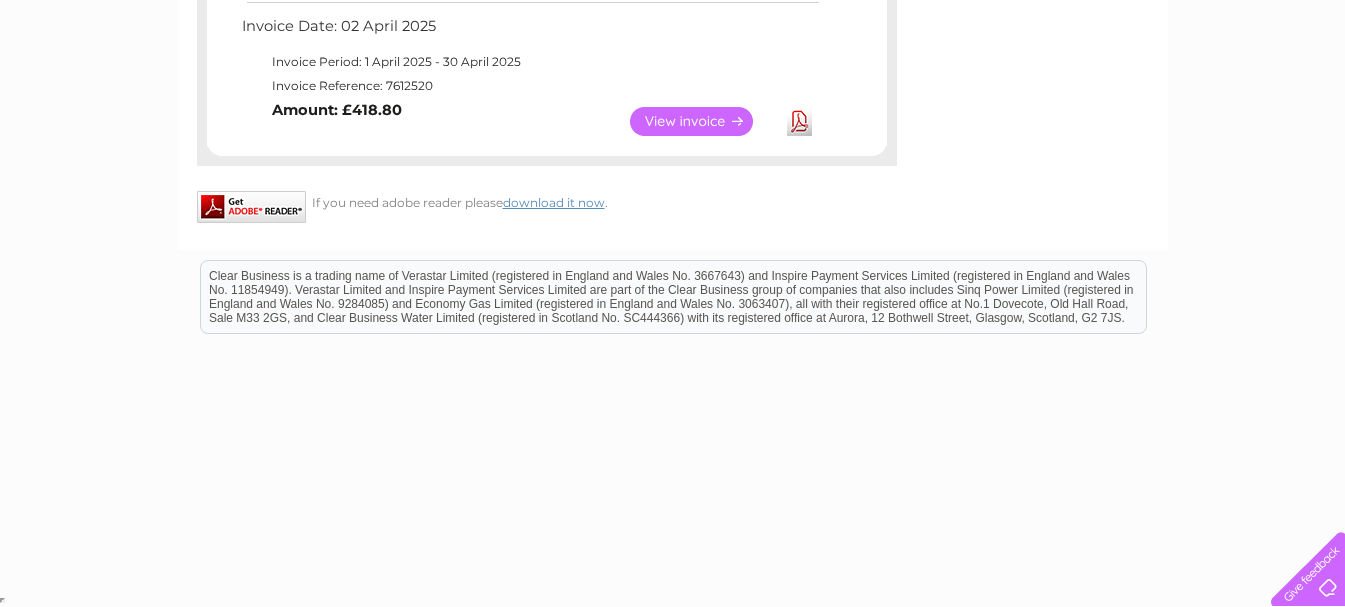 click on "View" at bounding box center (703, 121) 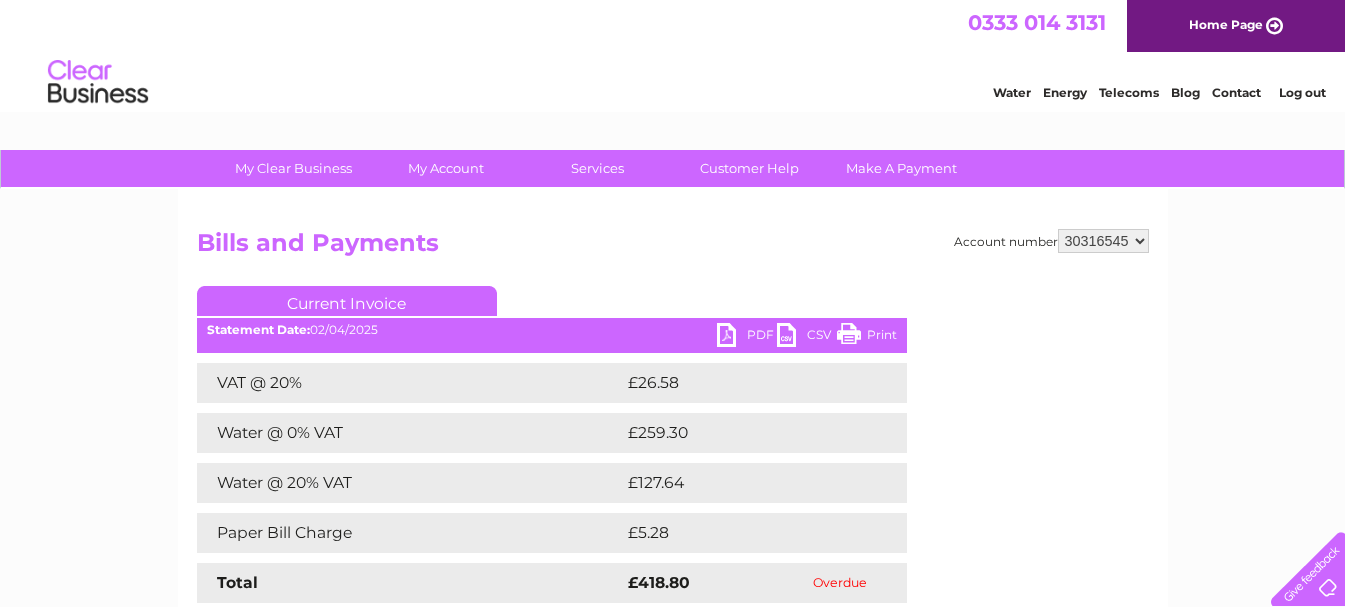 scroll, scrollTop: 0, scrollLeft: 0, axis: both 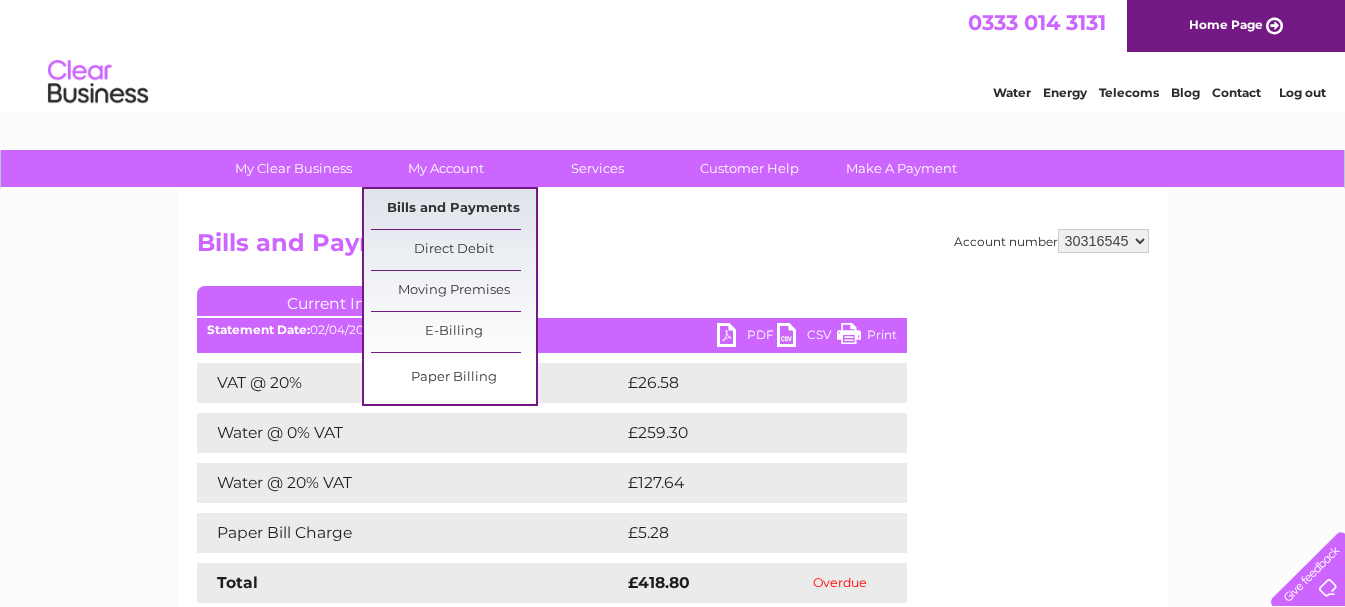 click on "Bills and Payments" at bounding box center [453, 209] 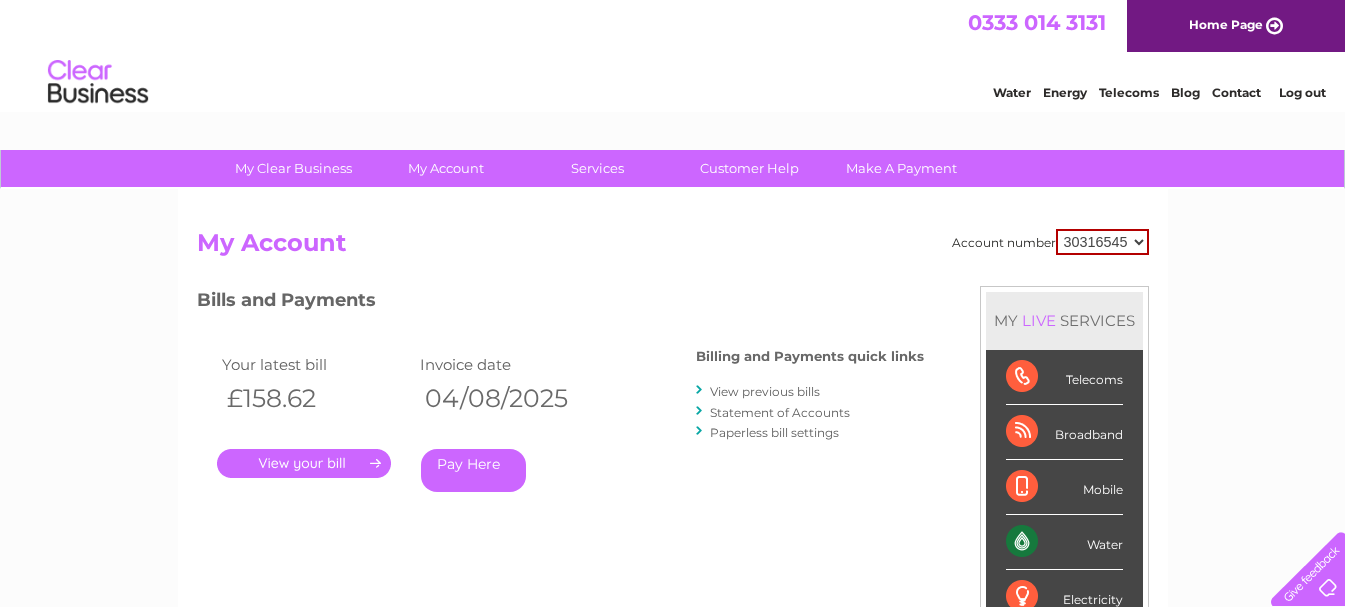 scroll, scrollTop: 0, scrollLeft: 0, axis: both 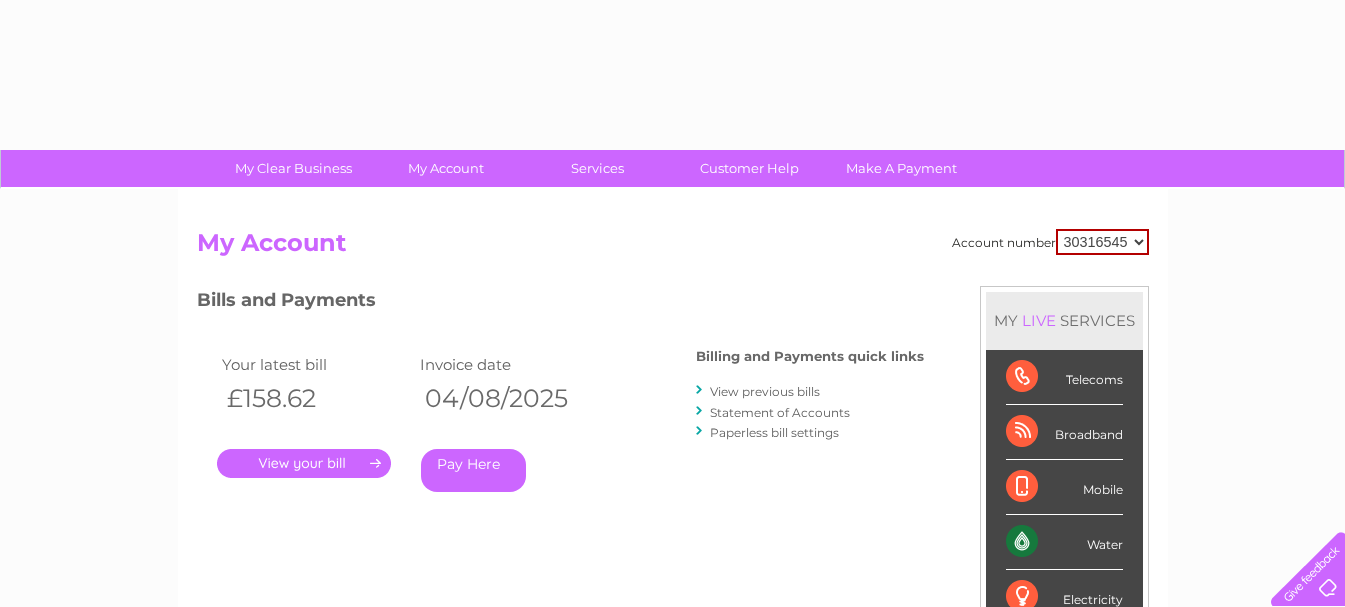 click on "View previous bills" at bounding box center (765, 391) 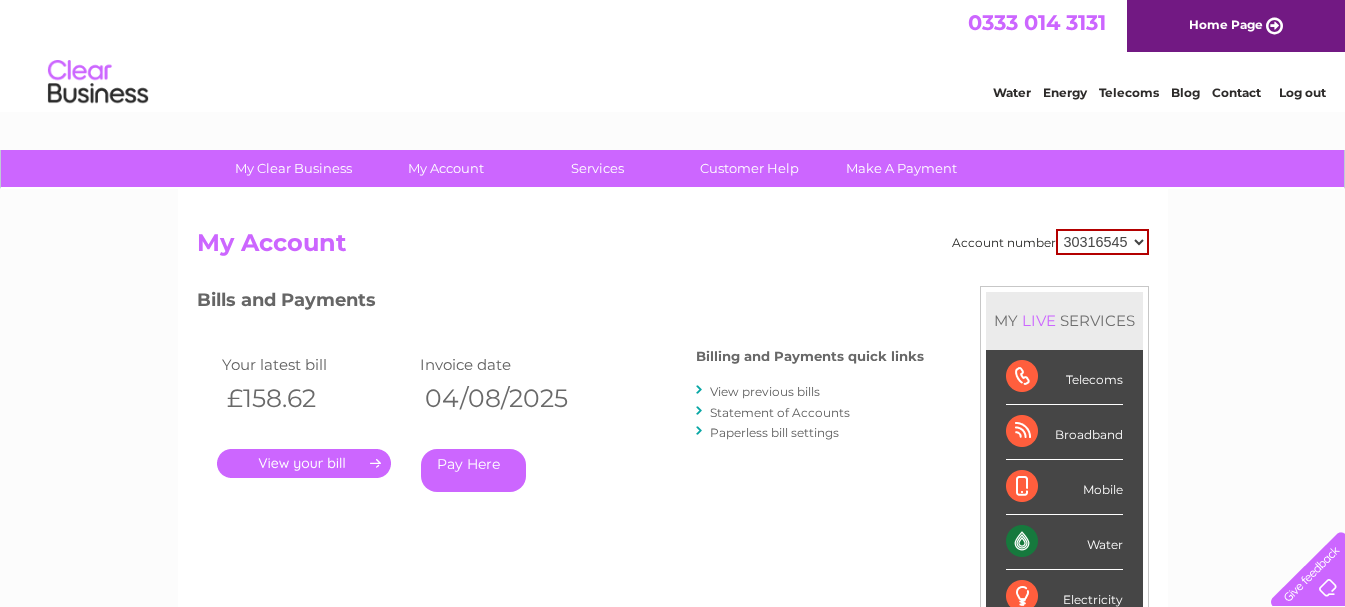 scroll, scrollTop: 0, scrollLeft: 0, axis: both 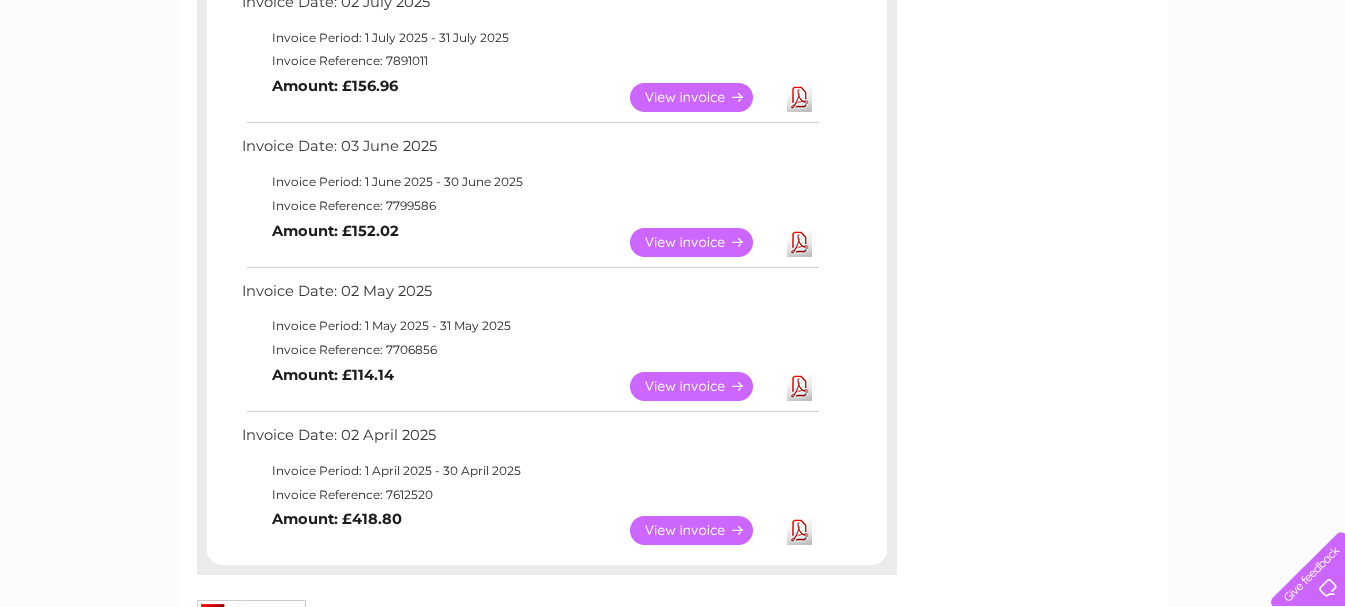 click on "View" at bounding box center (703, 386) 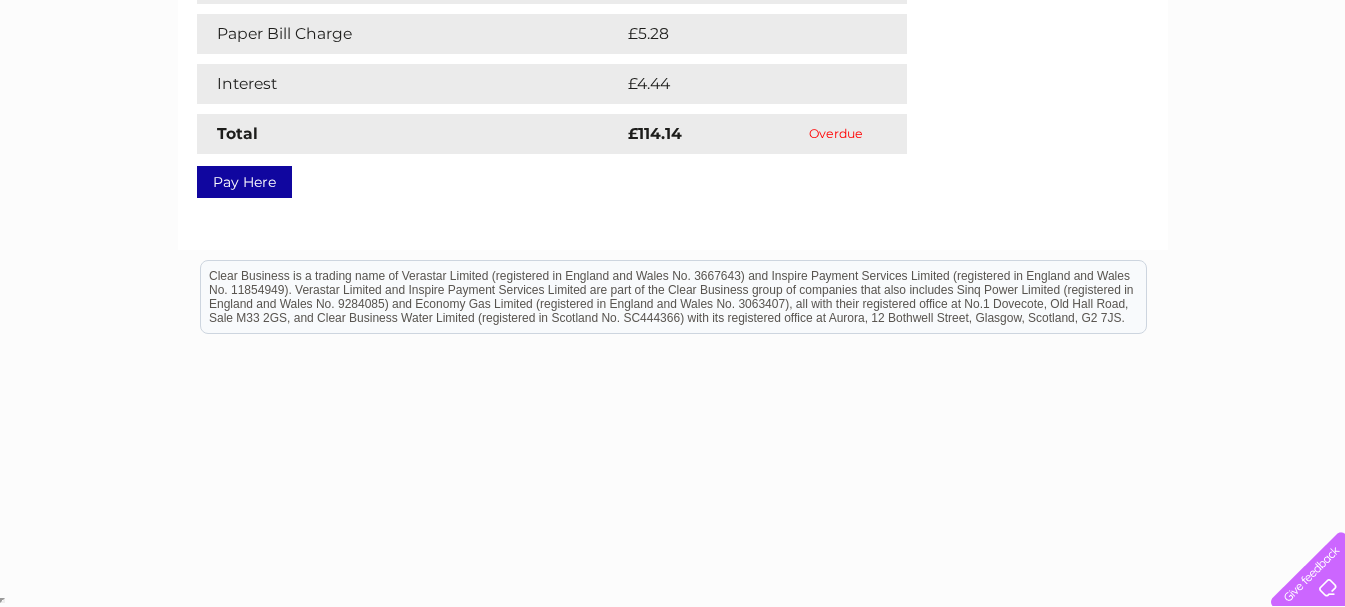 scroll, scrollTop: 0, scrollLeft: 0, axis: both 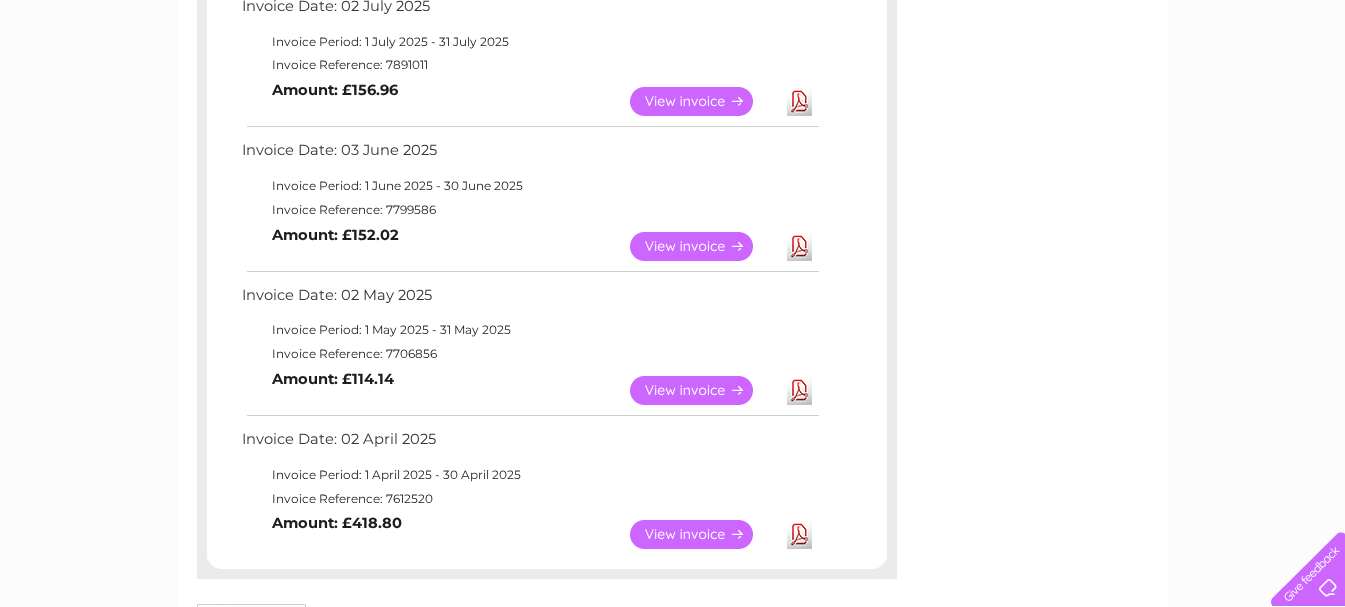 click on "View" at bounding box center [703, 246] 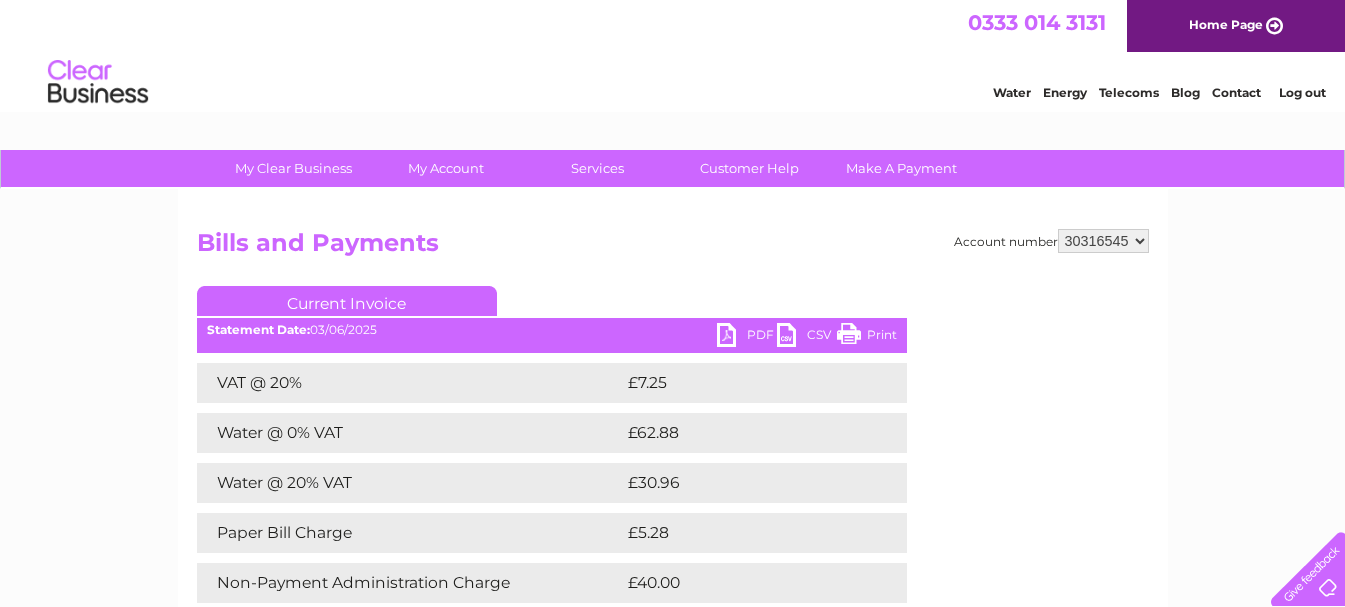 scroll, scrollTop: 0, scrollLeft: 0, axis: both 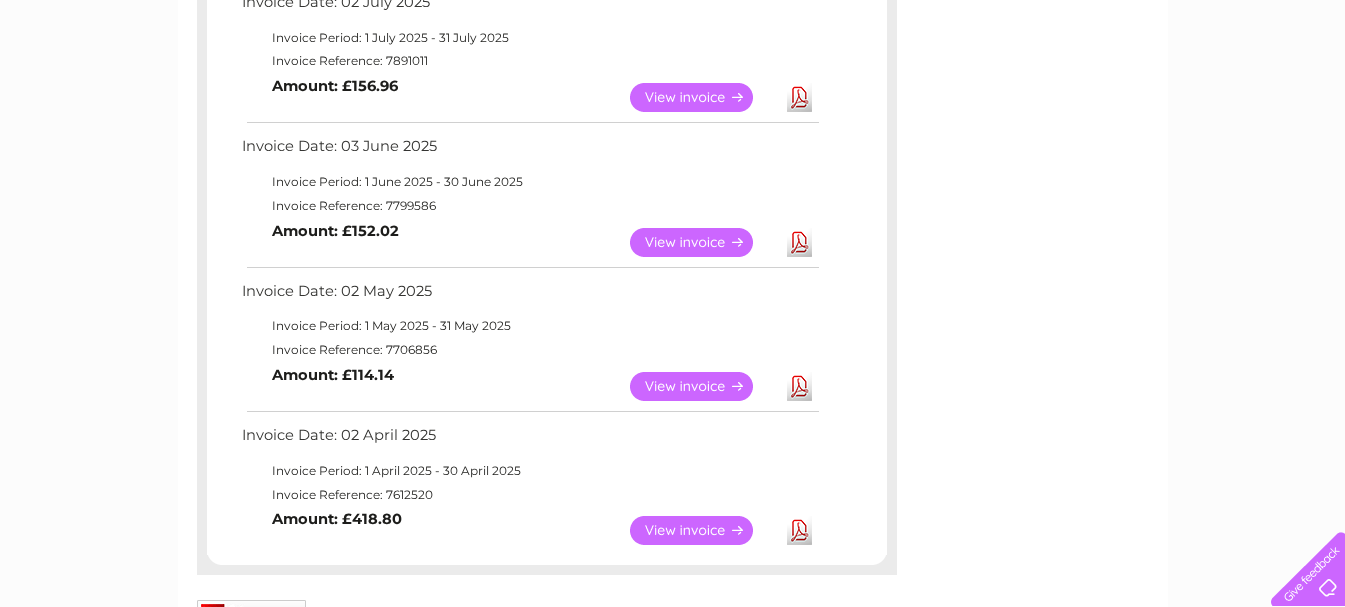 click on "View" at bounding box center [703, 242] 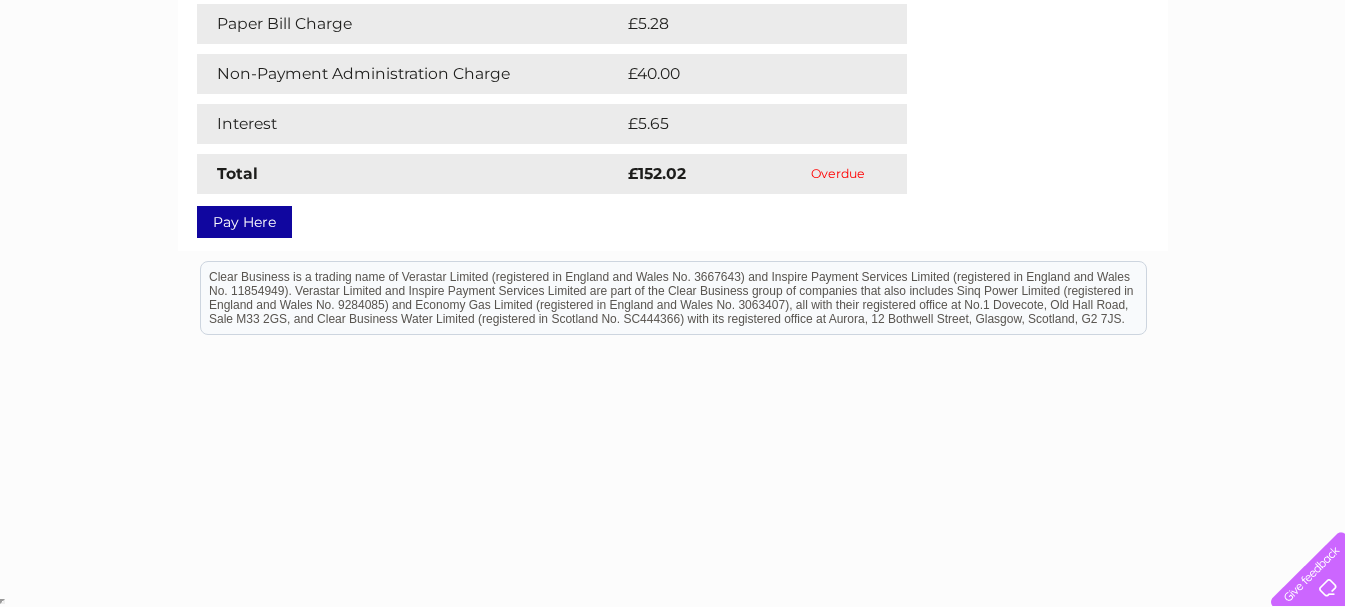 scroll, scrollTop: 0, scrollLeft: 0, axis: both 